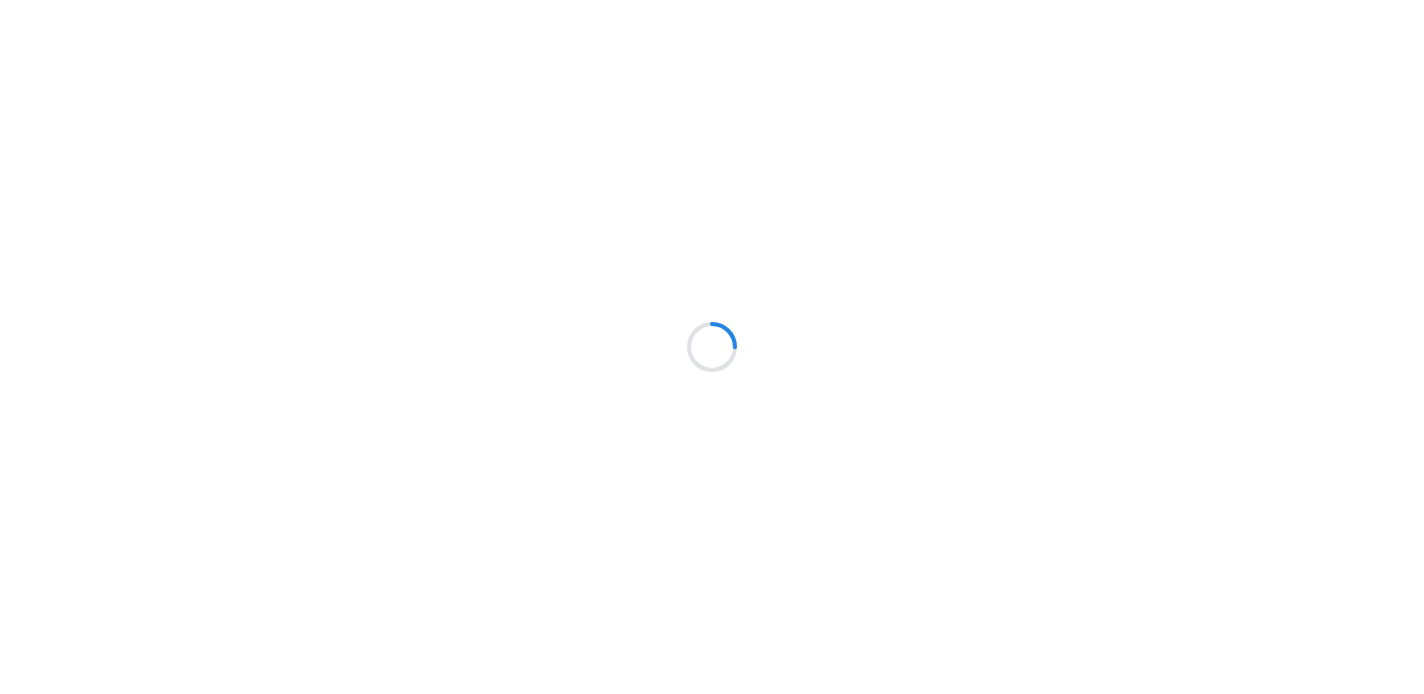 scroll, scrollTop: 0, scrollLeft: 0, axis: both 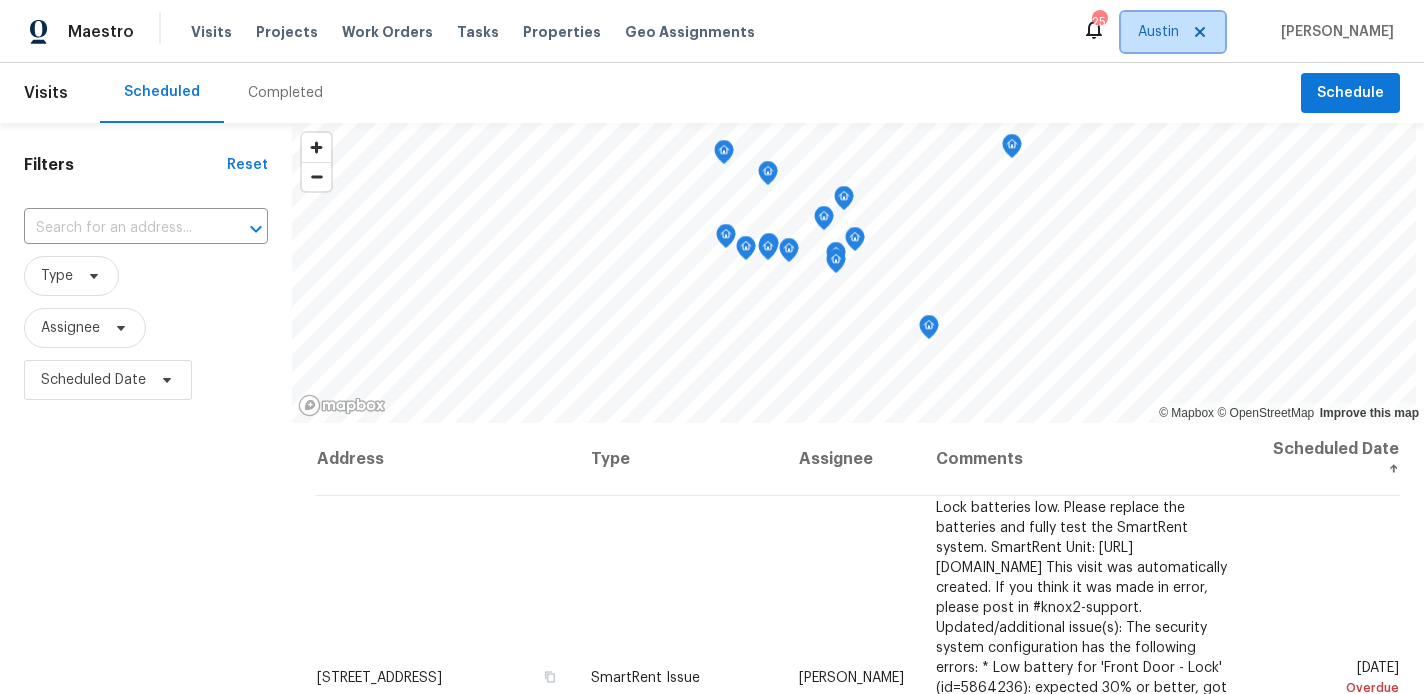 click on "Austin" at bounding box center (1158, 32) 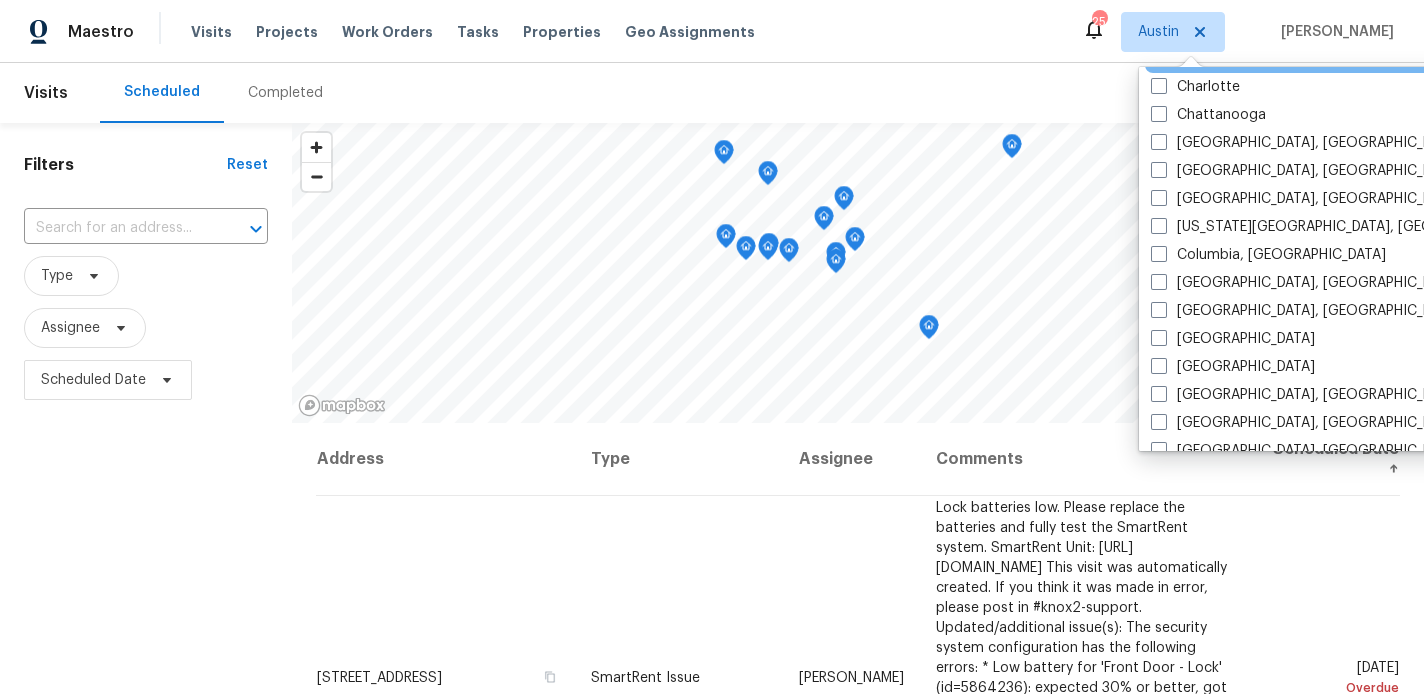 scroll, scrollTop: 291, scrollLeft: 0, axis: vertical 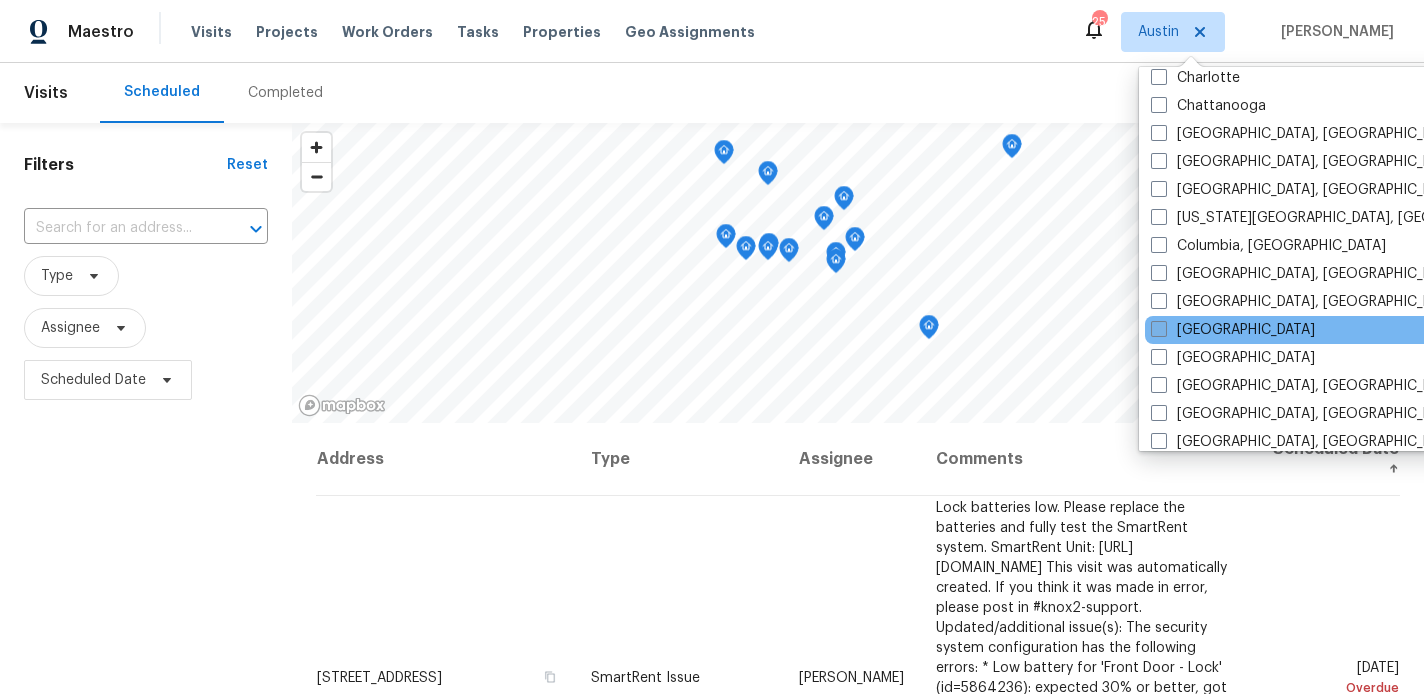 click on "[GEOGRAPHIC_DATA]" at bounding box center [1233, 330] 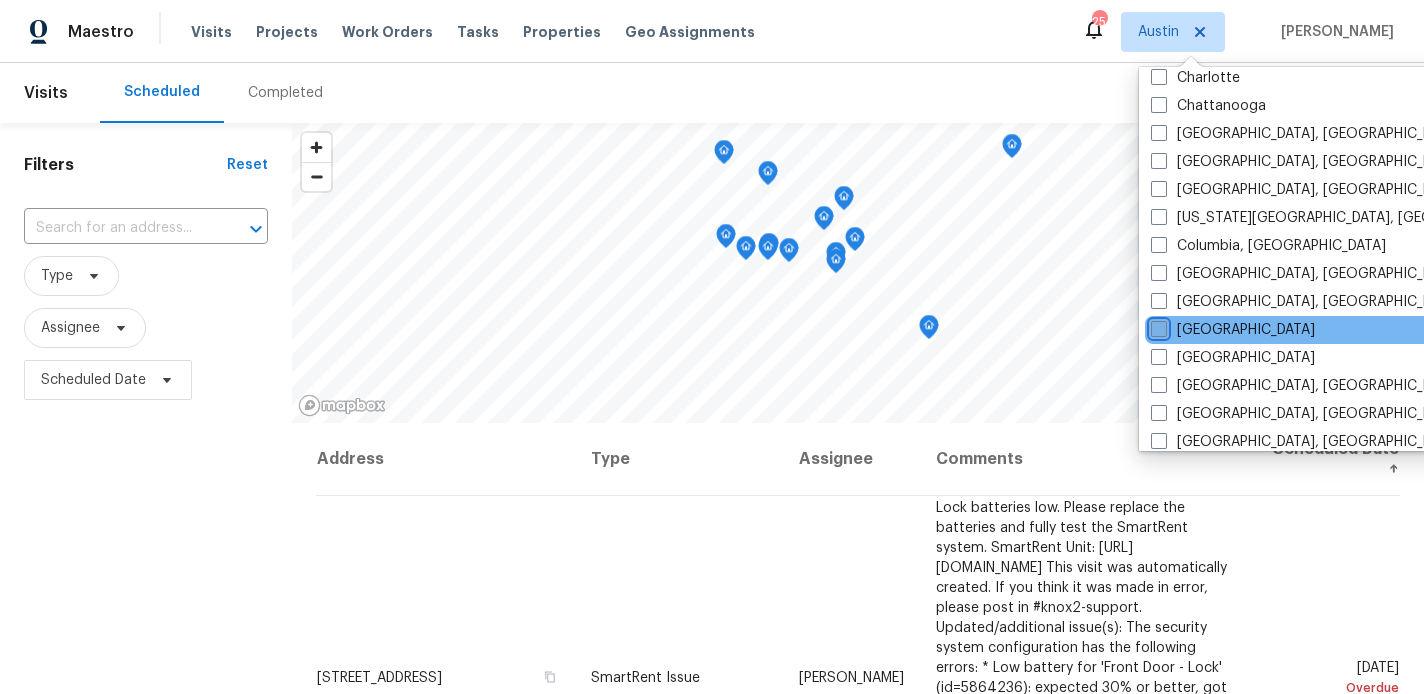 click on "[GEOGRAPHIC_DATA]" at bounding box center [1157, 326] 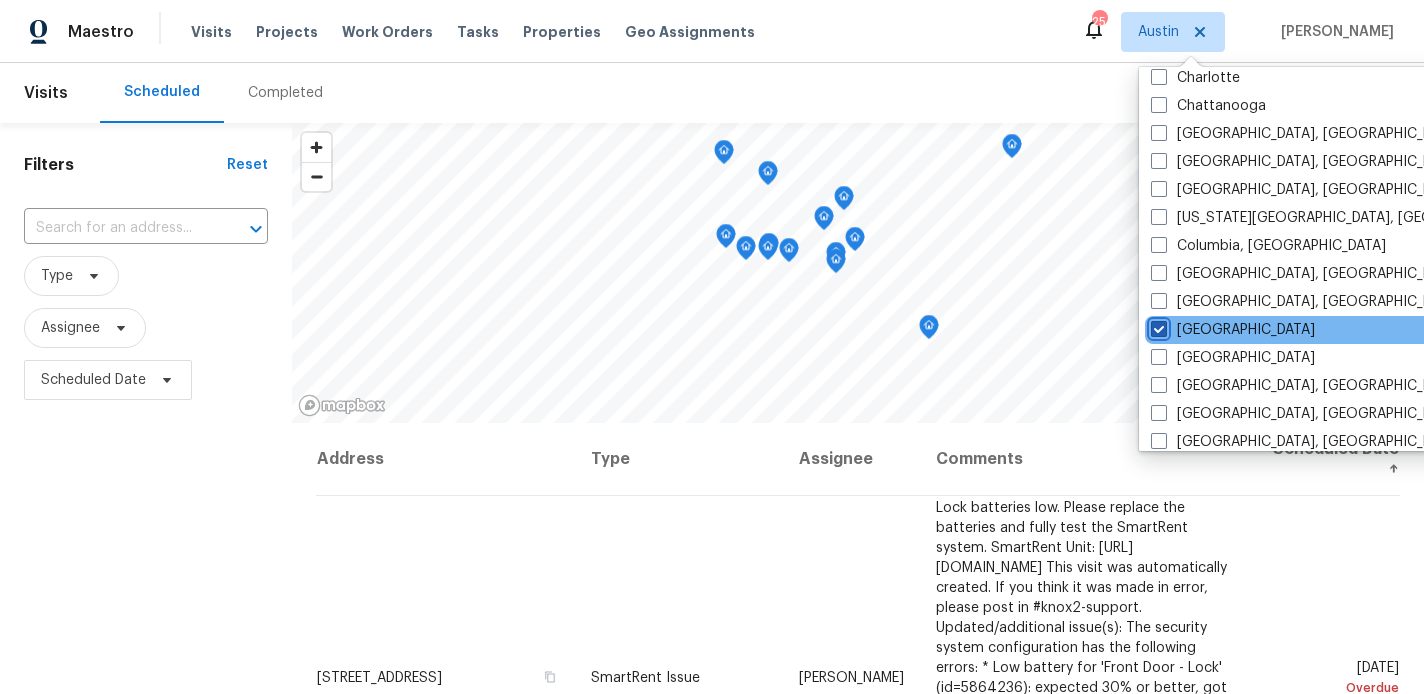 checkbox on "true" 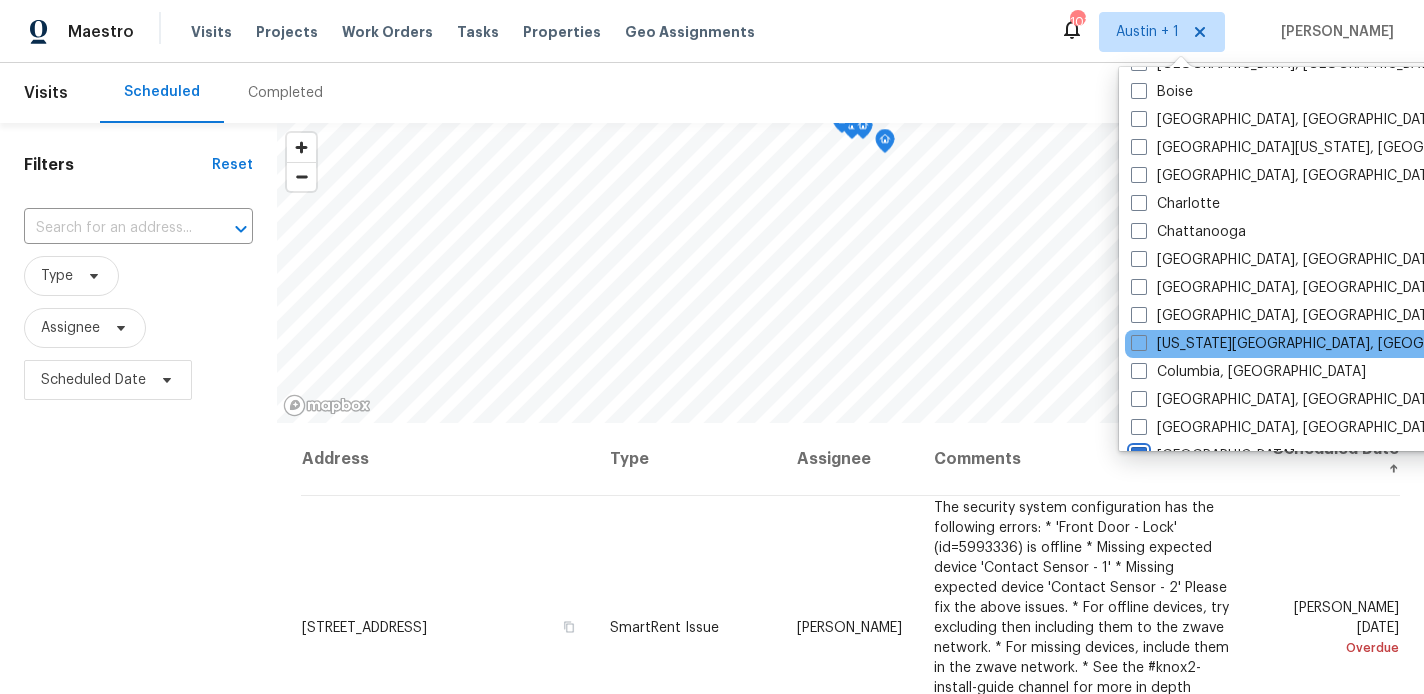 scroll, scrollTop: 0, scrollLeft: 0, axis: both 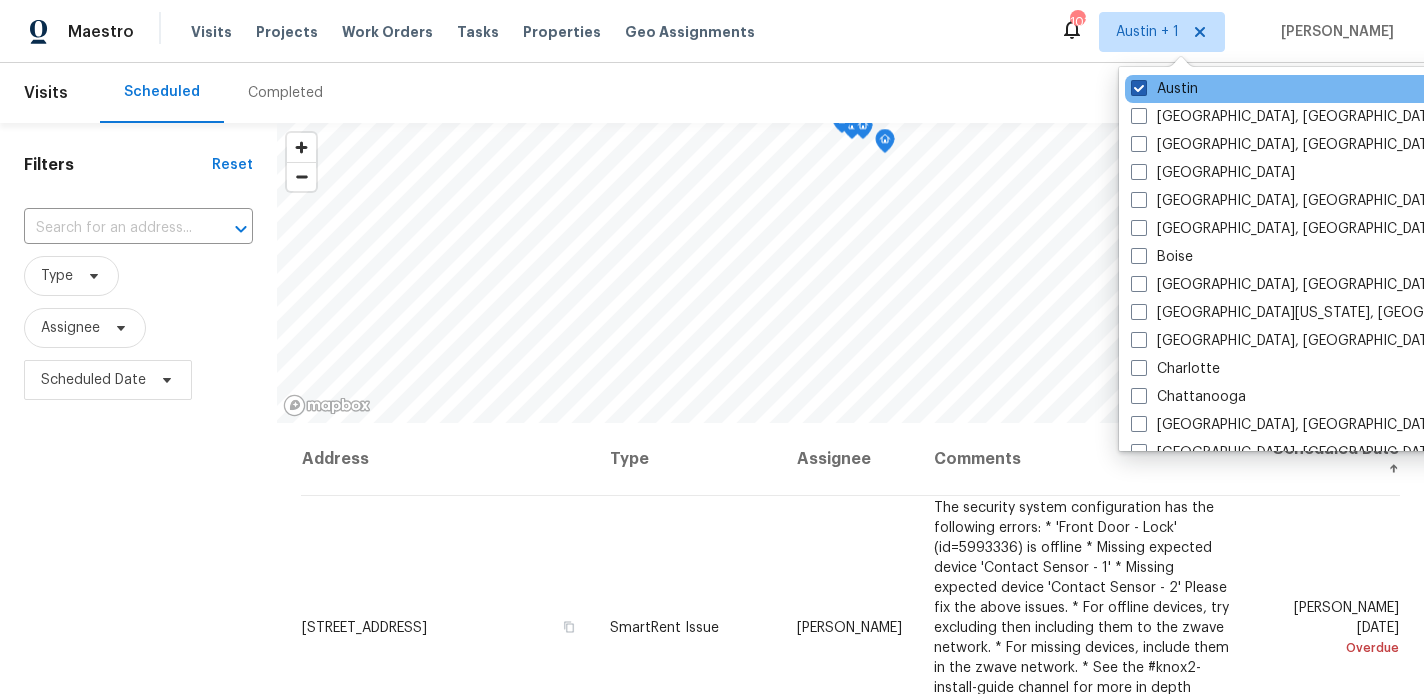 click at bounding box center (1139, 88) 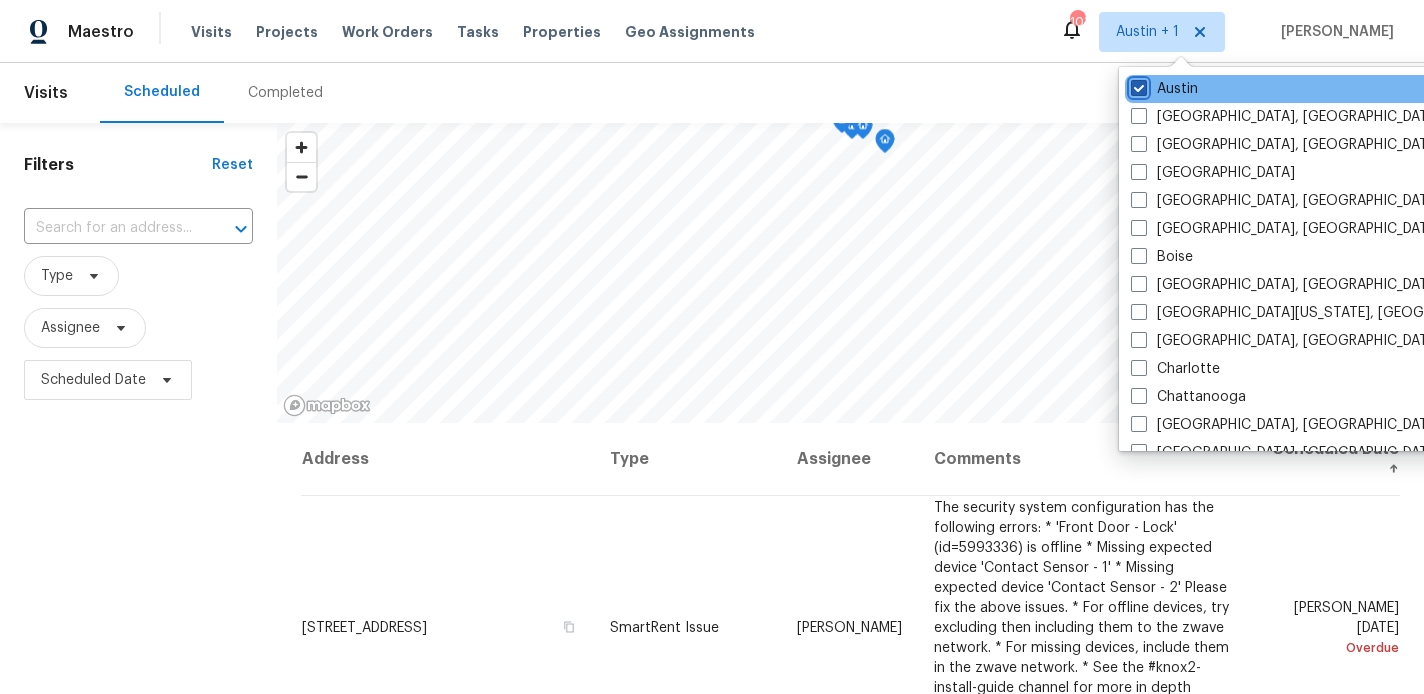 click on "Austin" at bounding box center [1137, 85] 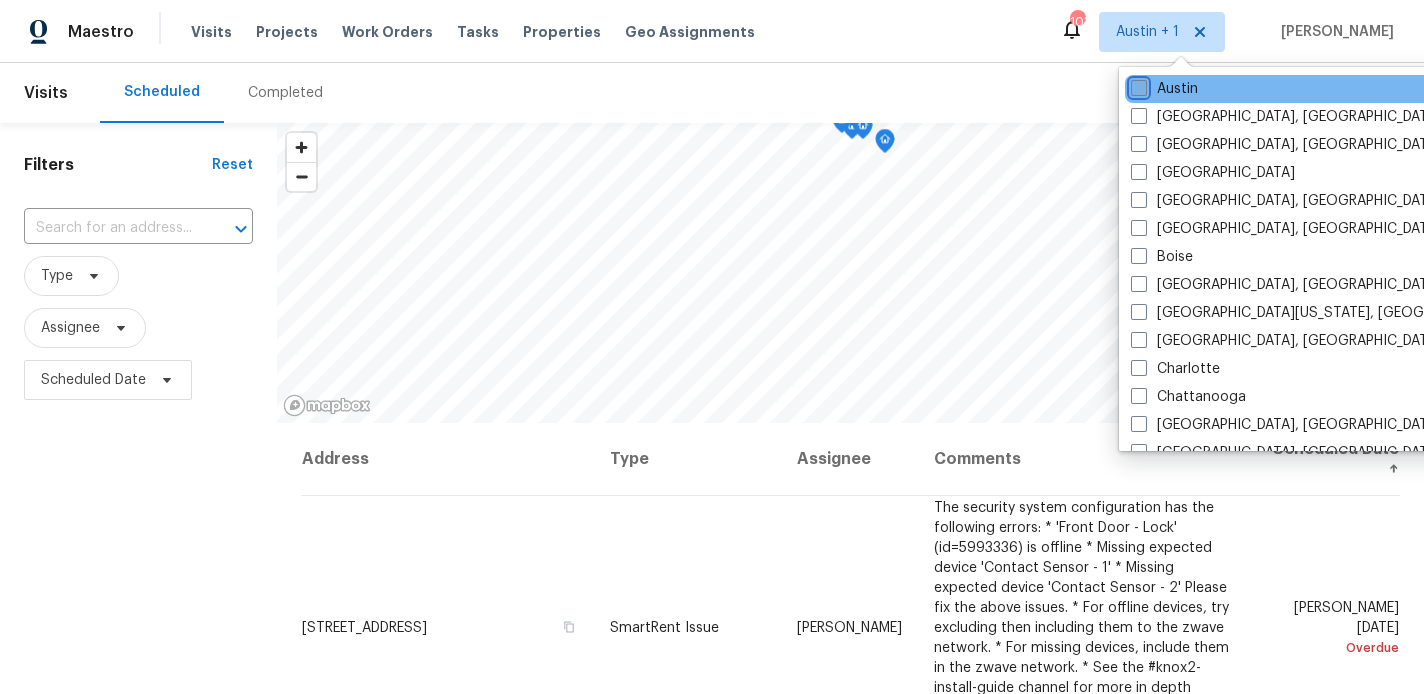 checkbox on "false" 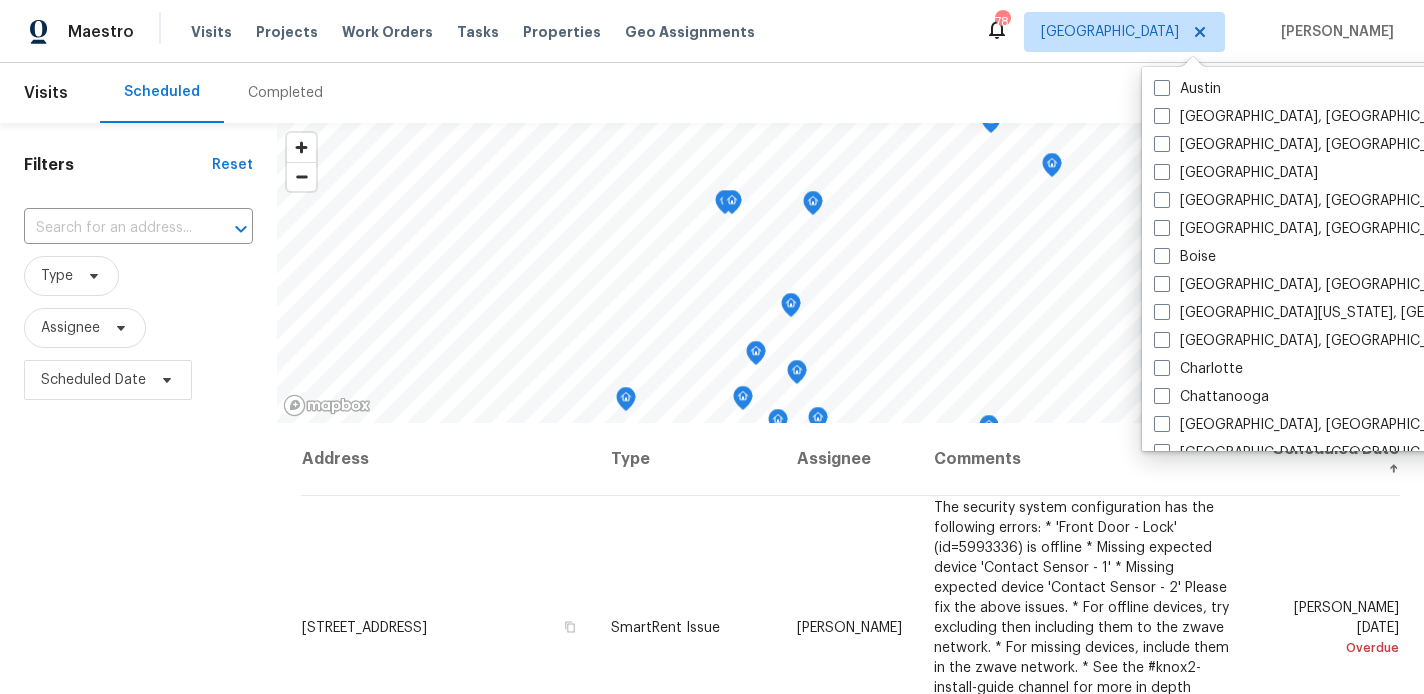 click on "Maestro Visits Projects Work Orders Tasks Properties Geo Assignments 78 Dallas [PERSON_NAME]" at bounding box center (712, 31) 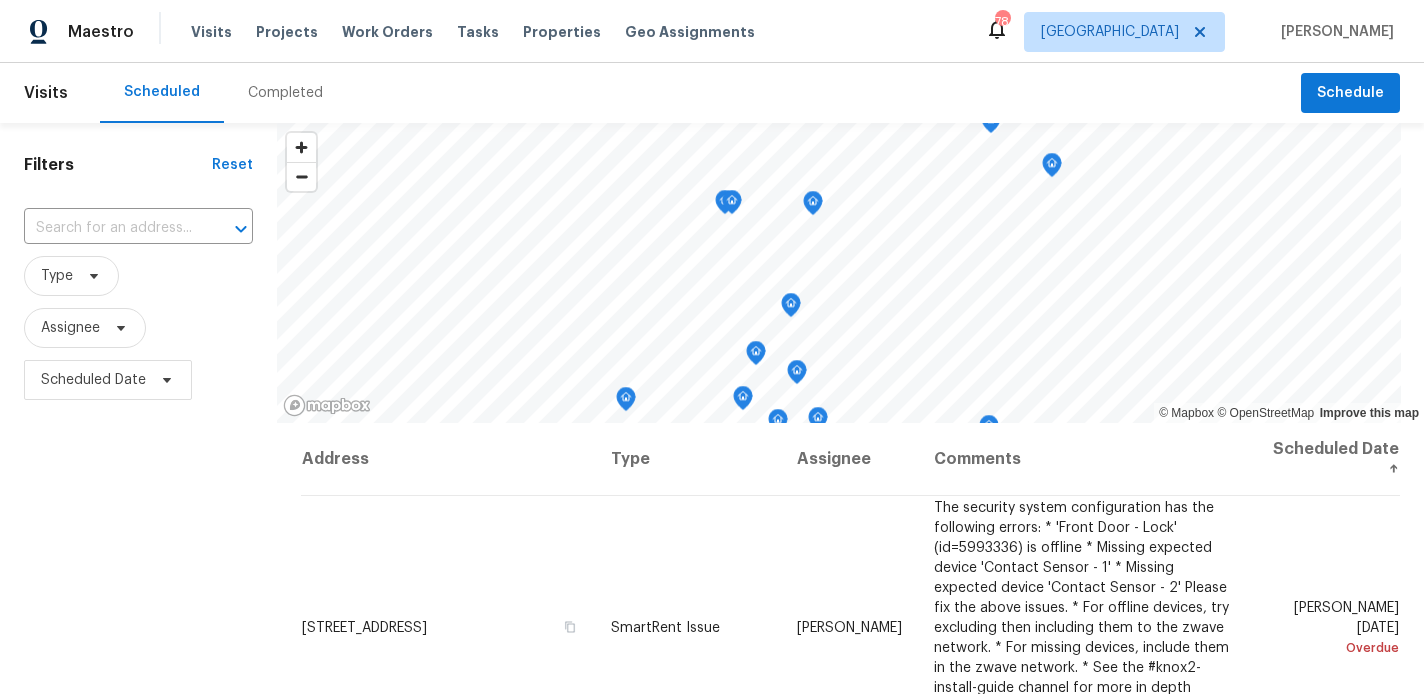 click on "Completed" at bounding box center [285, 93] 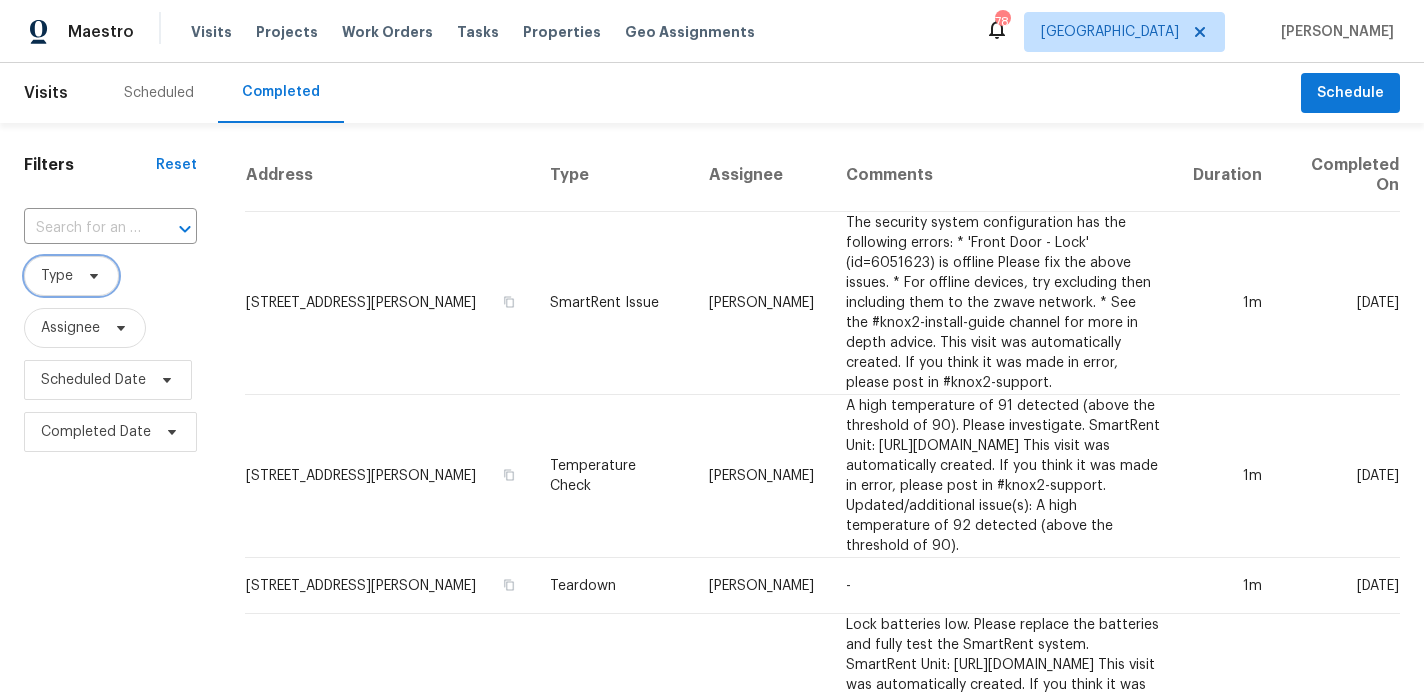 click 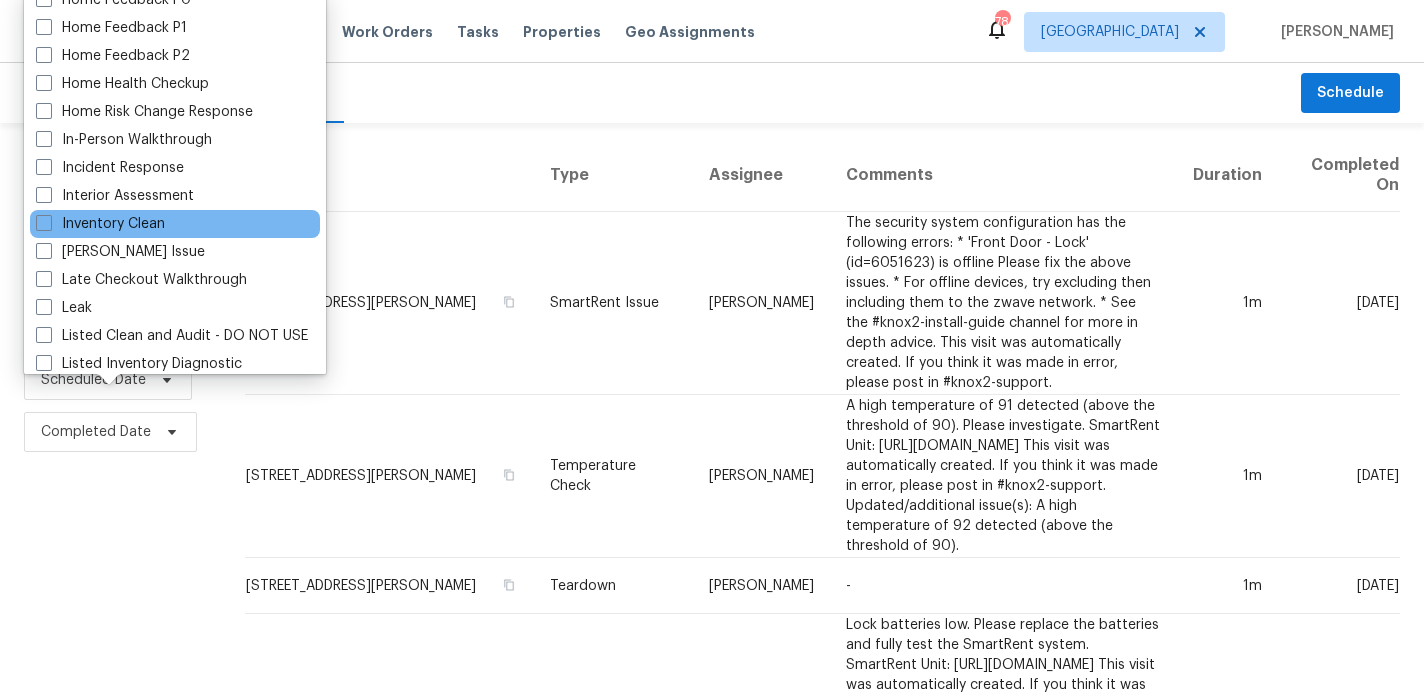 scroll, scrollTop: 660, scrollLeft: 0, axis: vertical 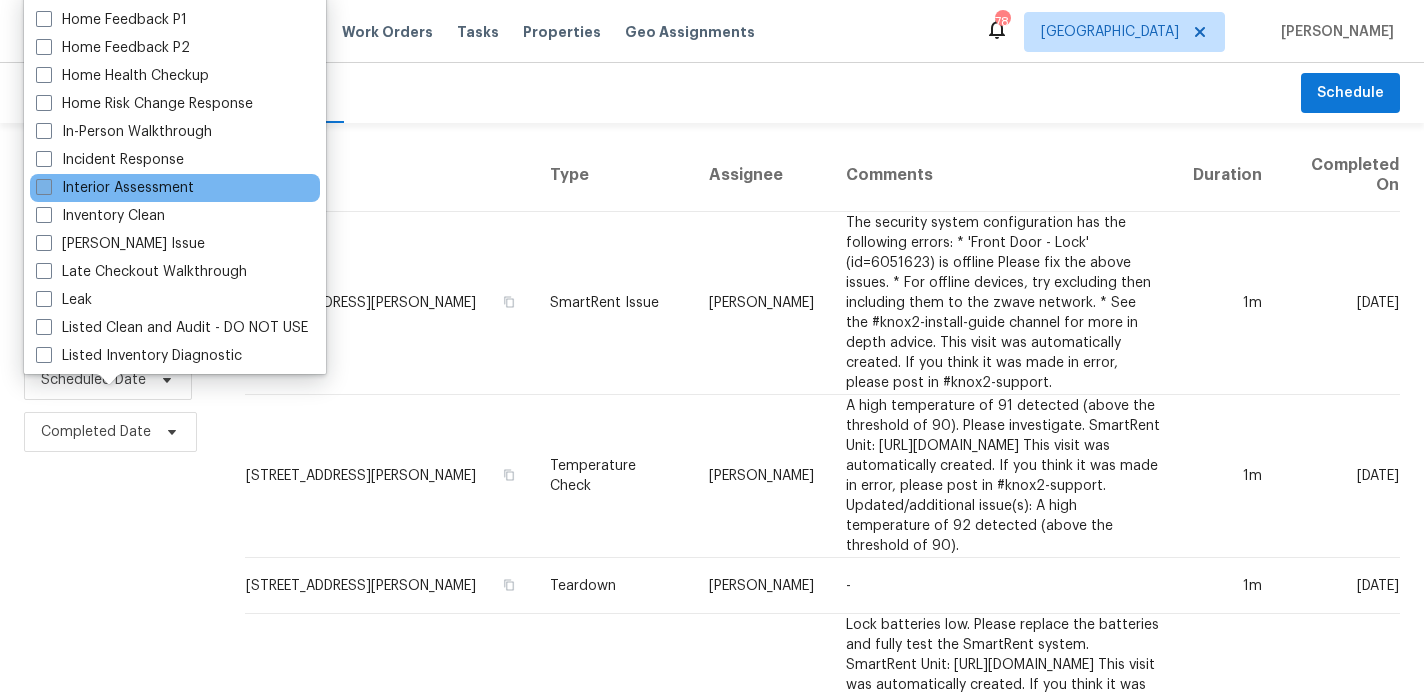 click on "Interior Assessment" at bounding box center (115, 188) 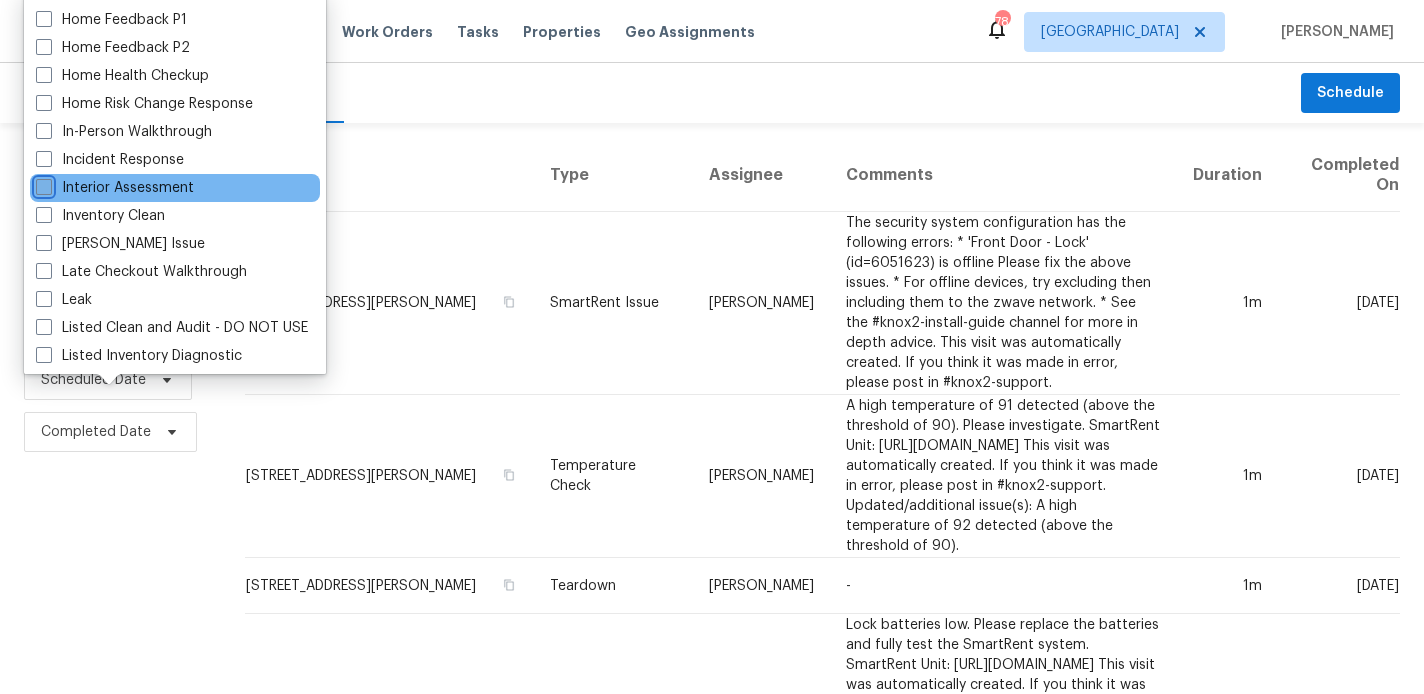 click on "Interior Assessment" at bounding box center [42, 184] 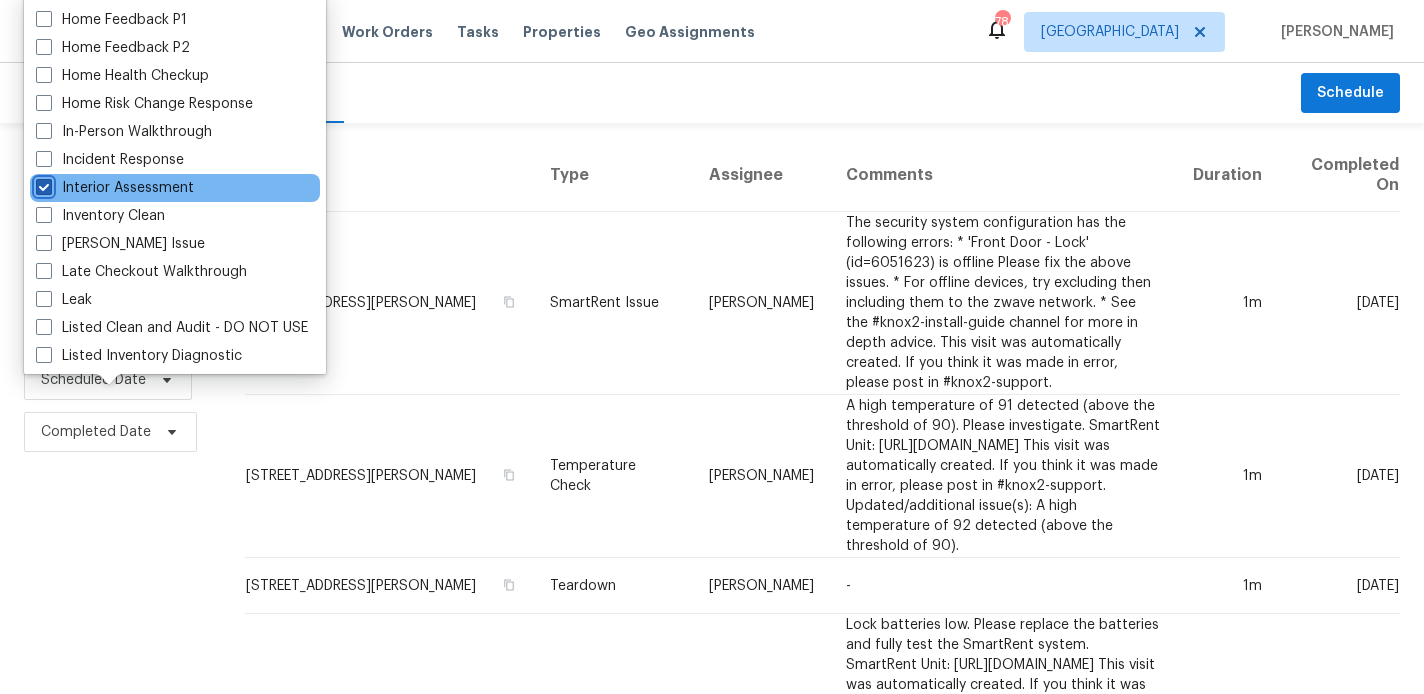 checkbox on "true" 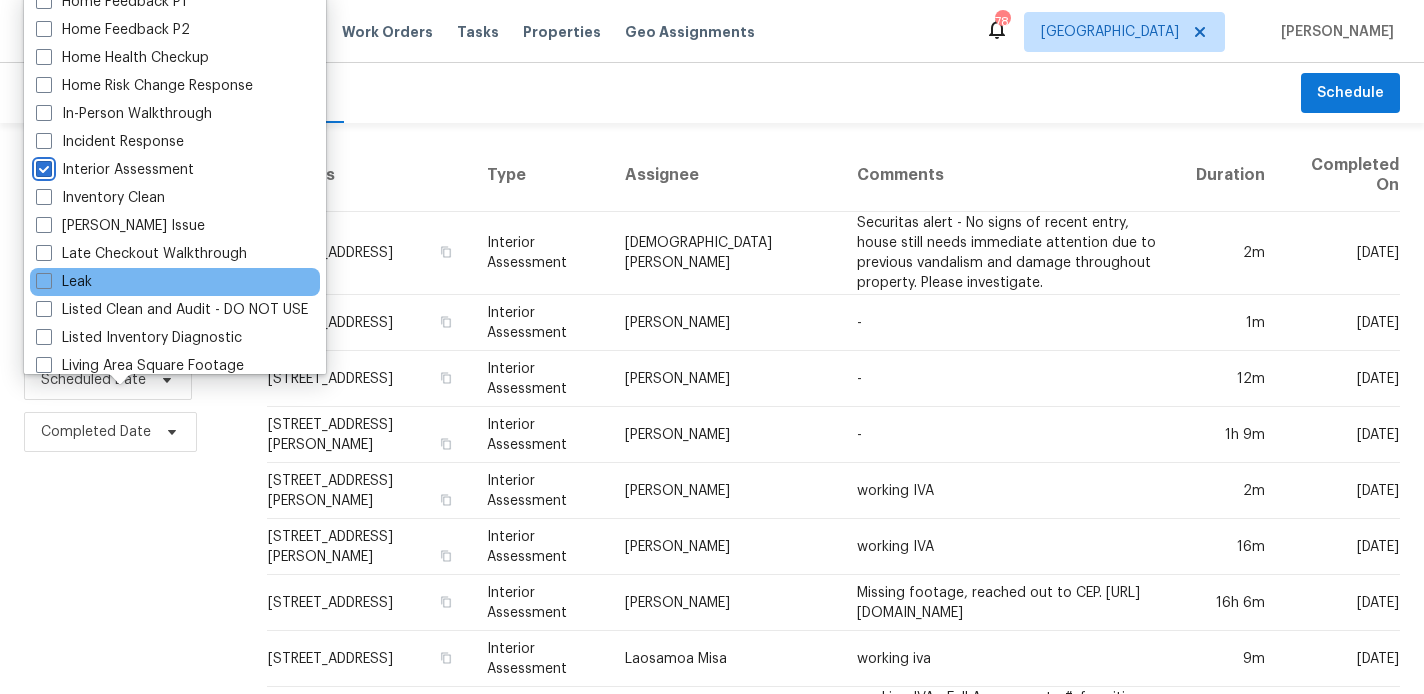 scroll, scrollTop: 676, scrollLeft: 0, axis: vertical 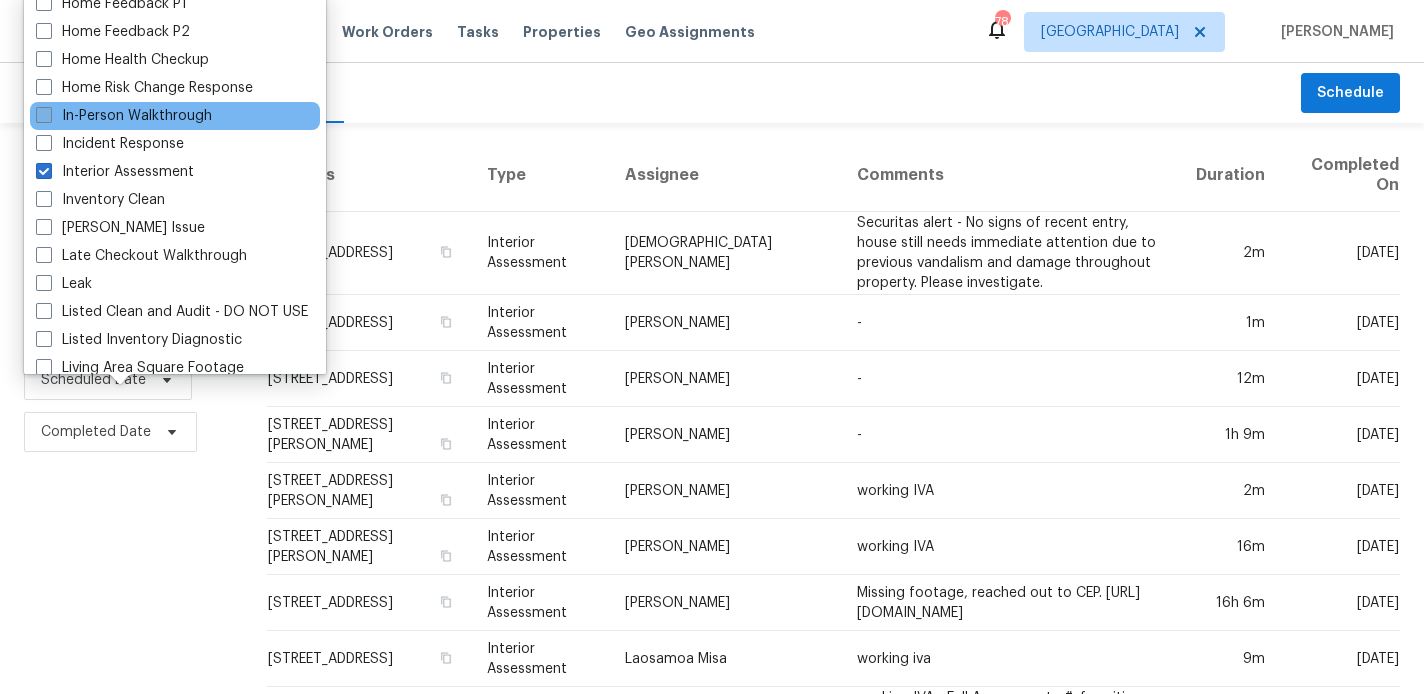 click on "In-Person Walkthrough" at bounding box center (124, 116) 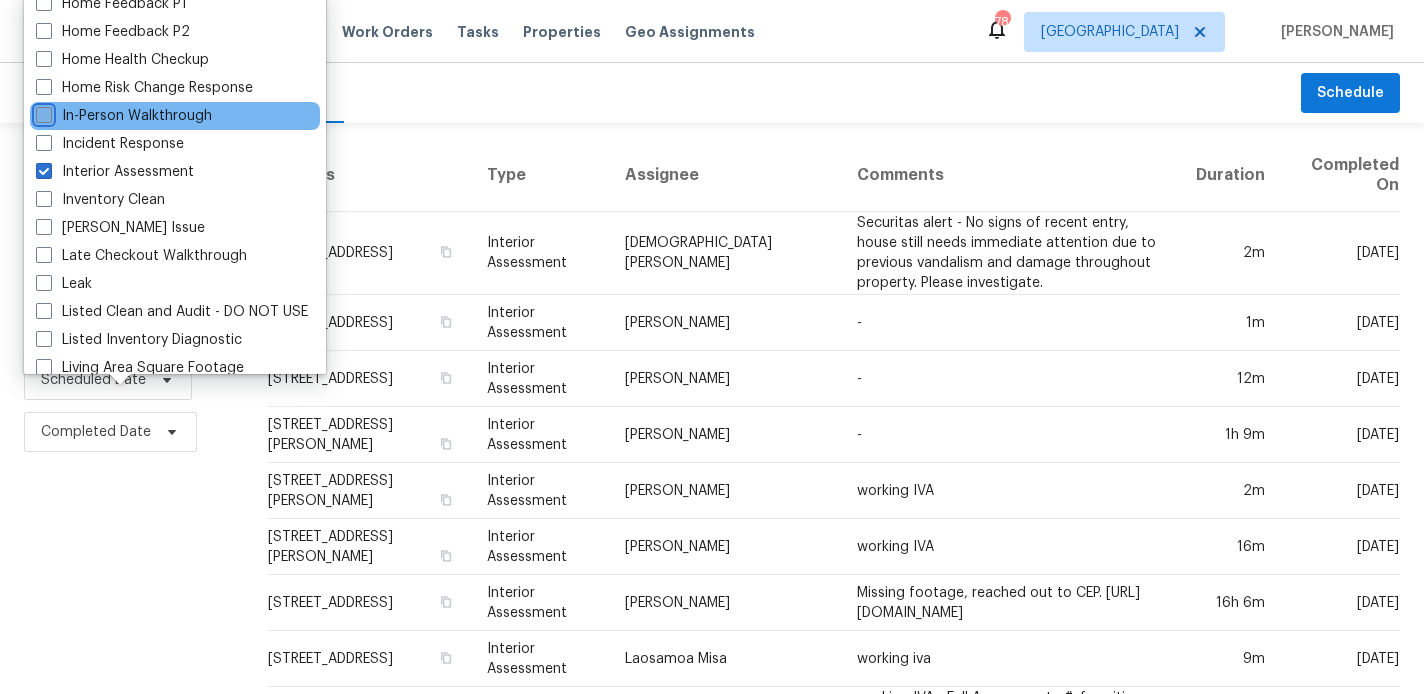 click on "In-Person Walkthrough" at bounding box center [42, 112] 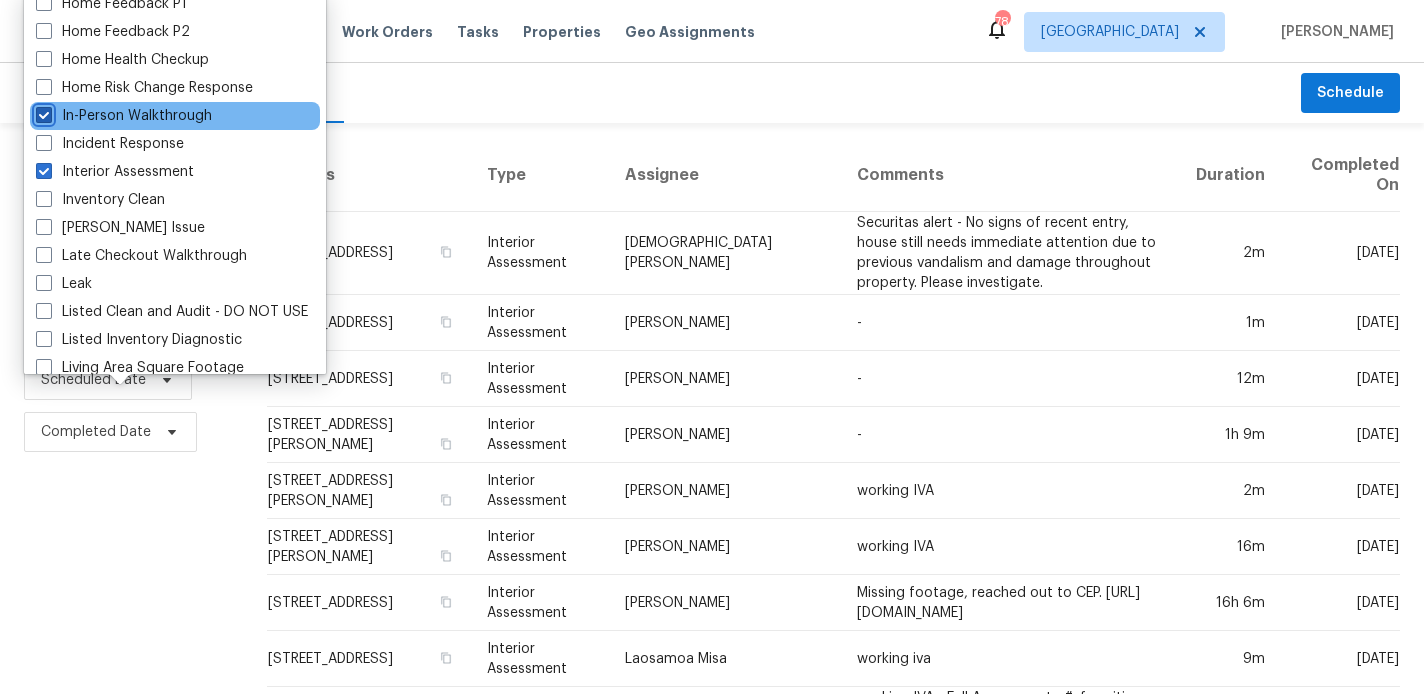 checkbox on "true" 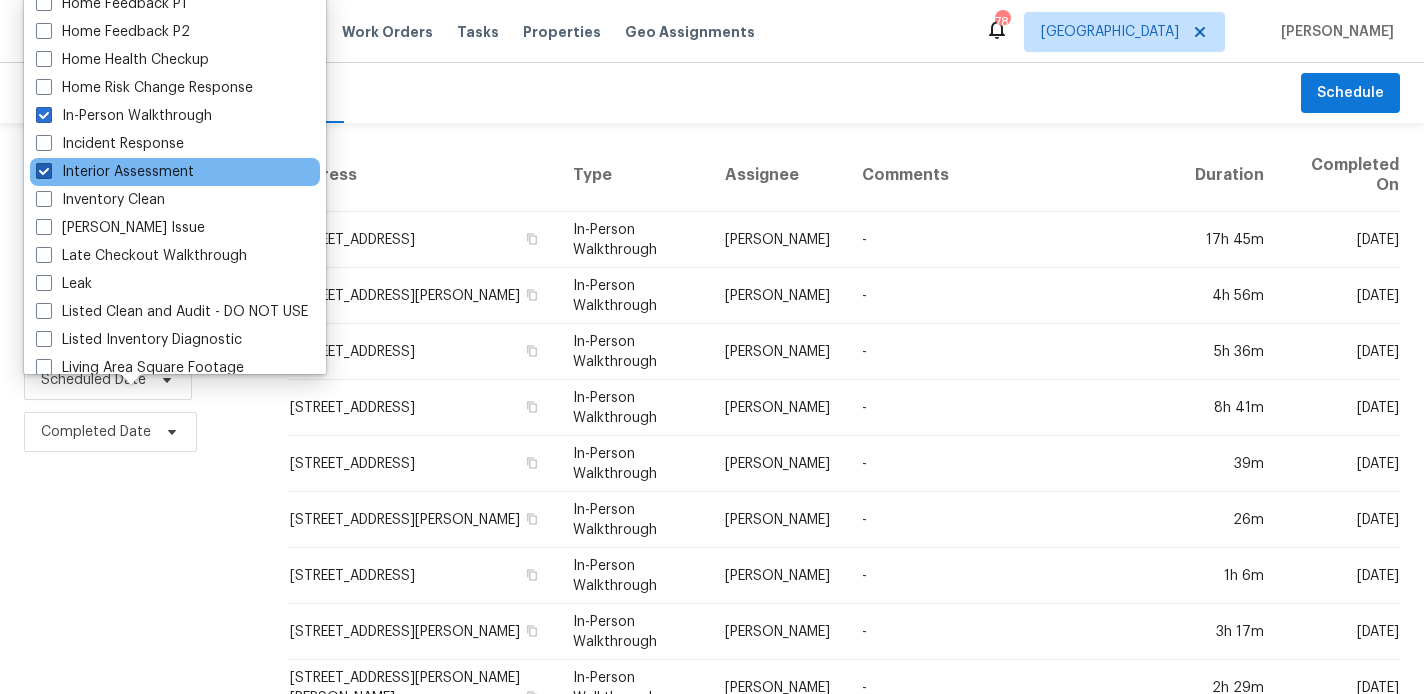 click at bounding box center [44, 171] 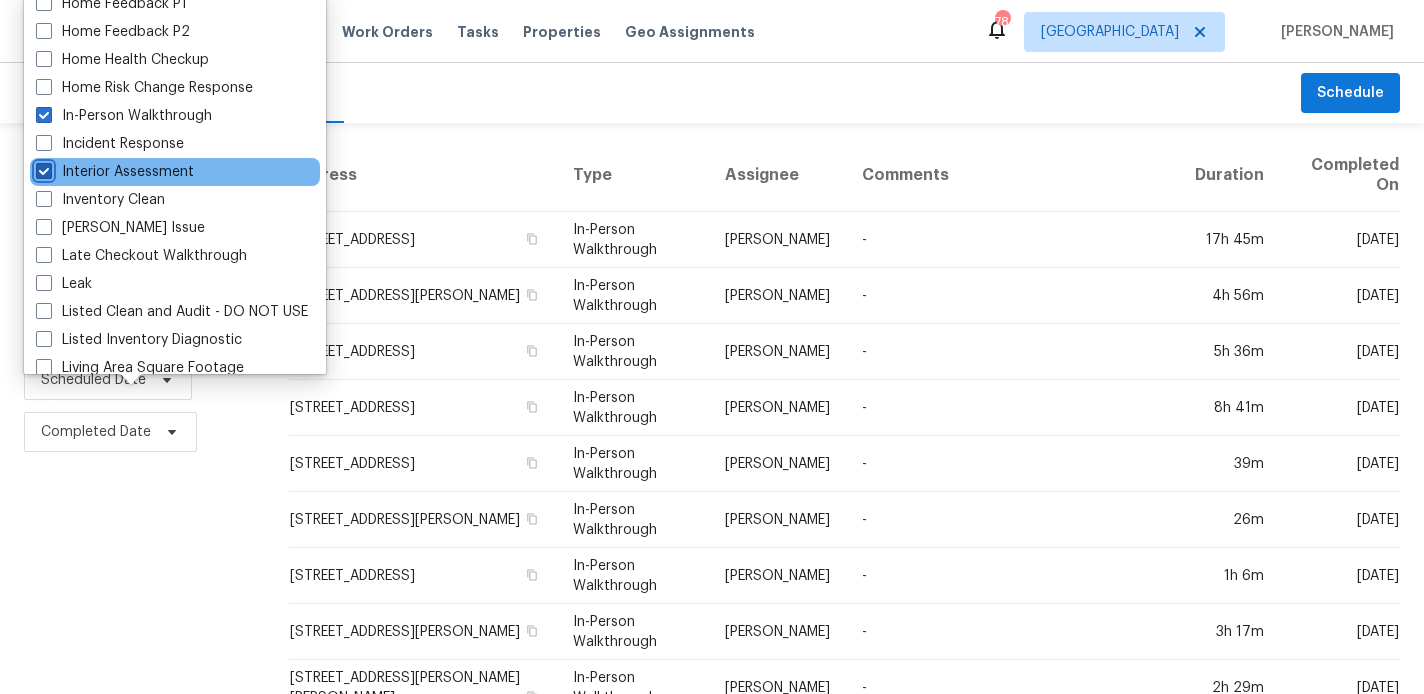 click on "Interior Assessment" at bounding box center (42, 168) 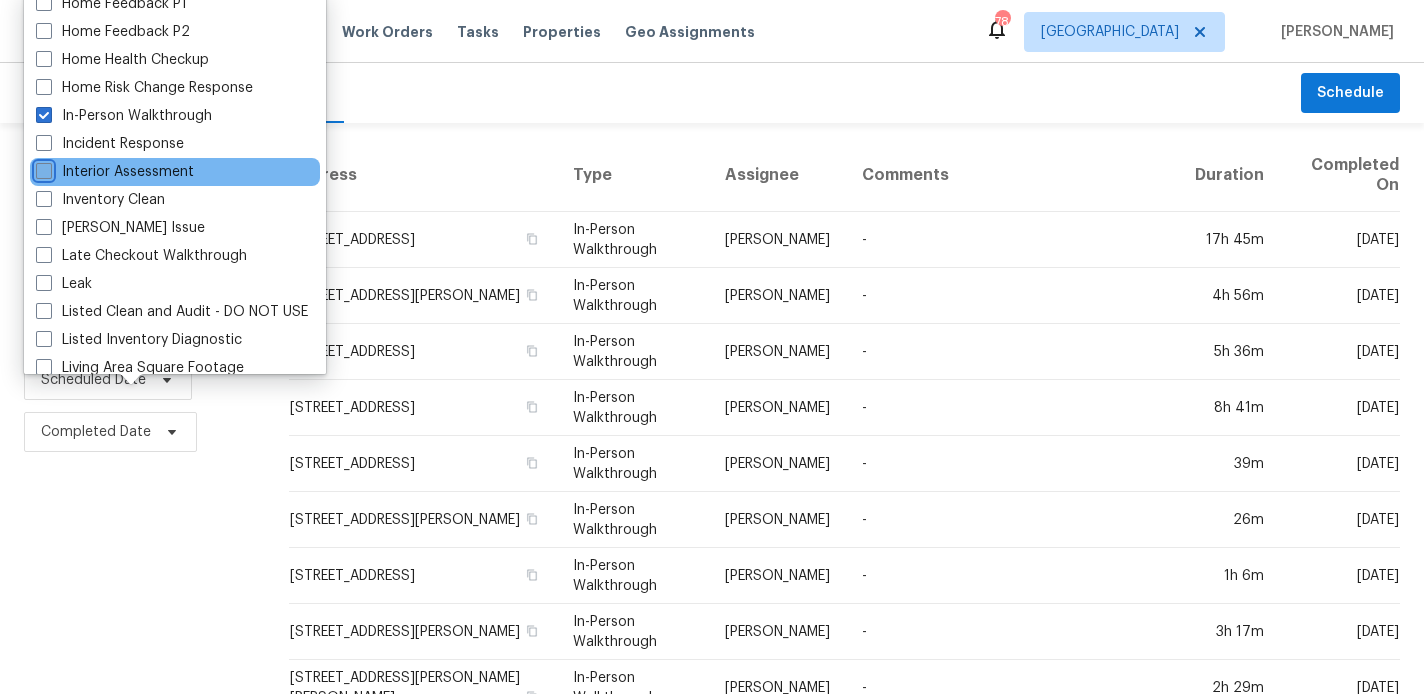 checkbox on "false" 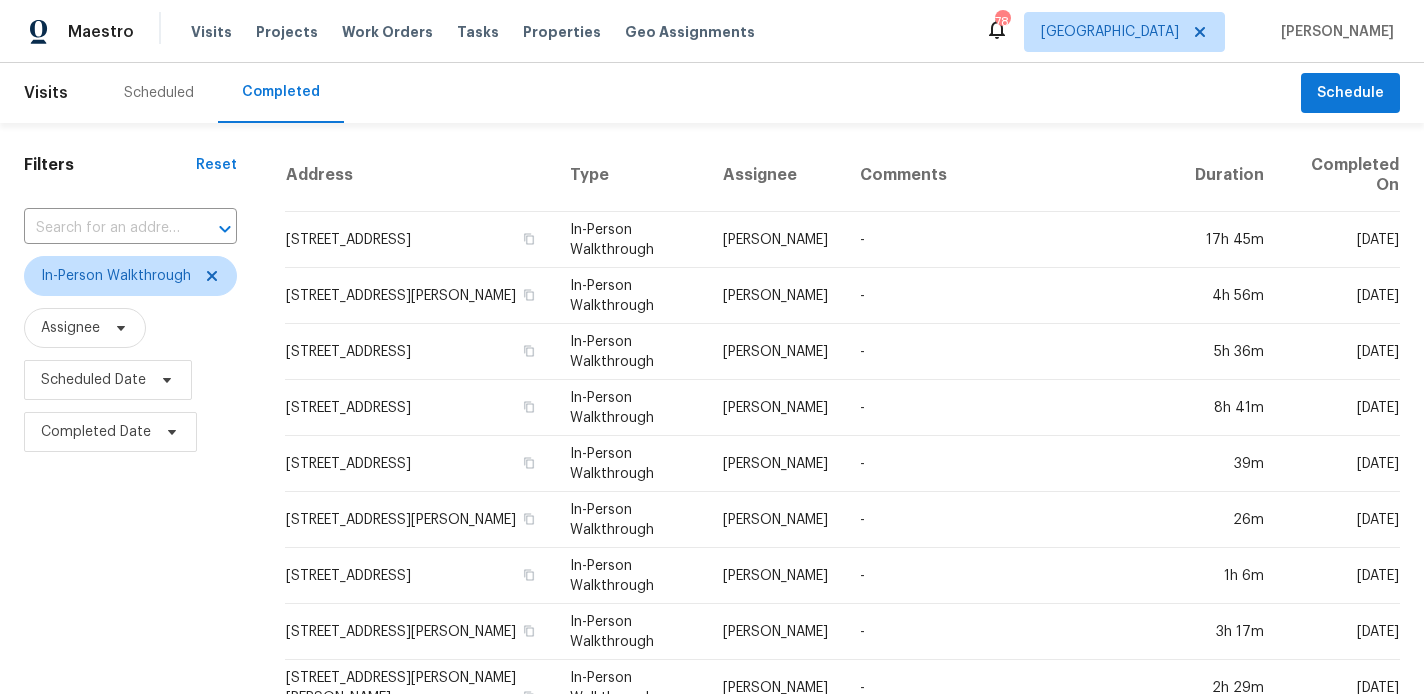 click on "Maestro Visits Projects Work Orders Tasks Properties Geo Assignments 78 Dallas [PERSON_NAME]" at bounding box center (712, 31) 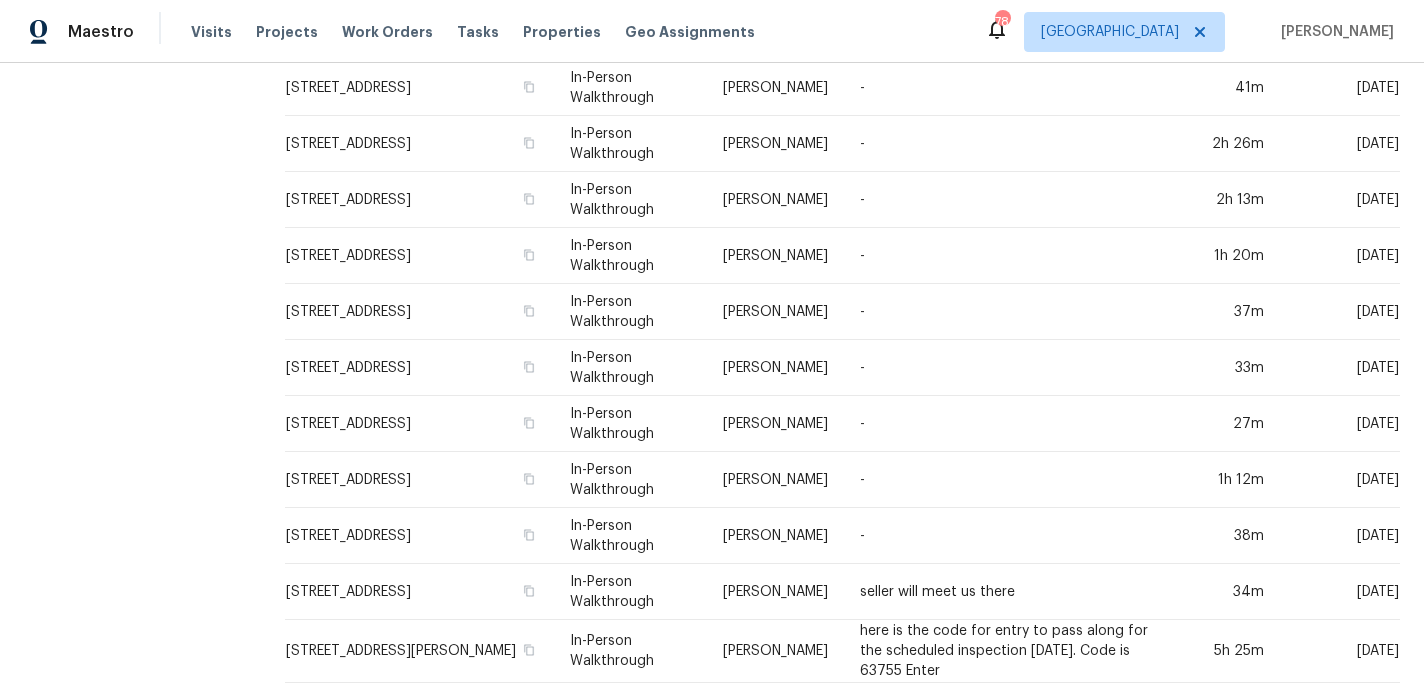 scroll, scrollTop: 698, scrollLeft: 0, axis: vertical 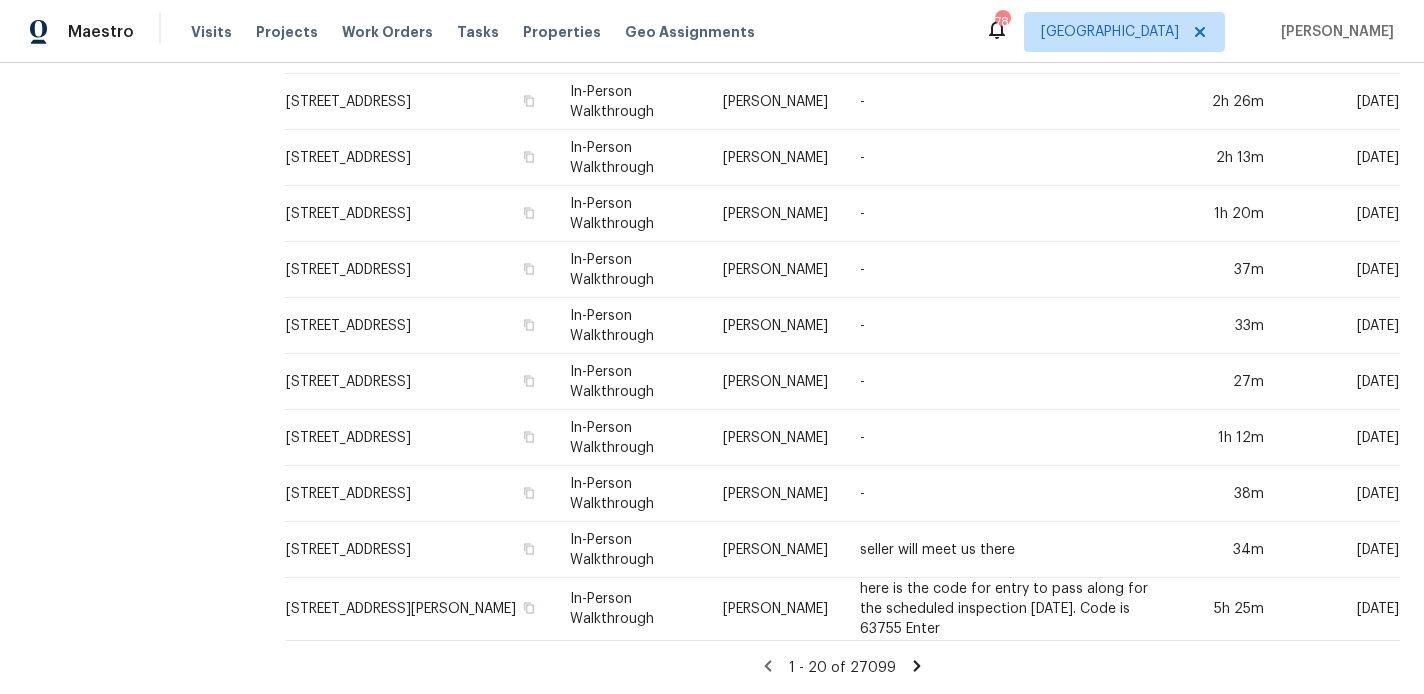 click 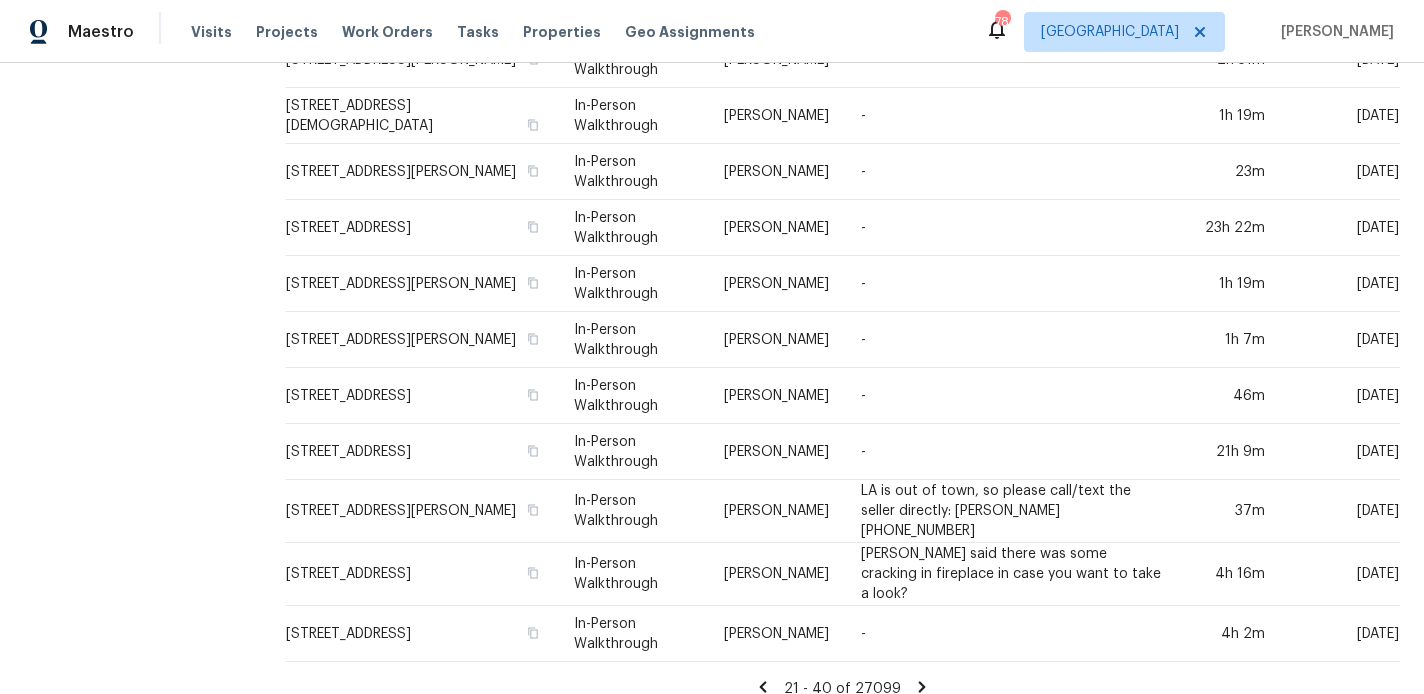 scroll, scrollTop: 691, scrollLeft: 0, axis: vertical 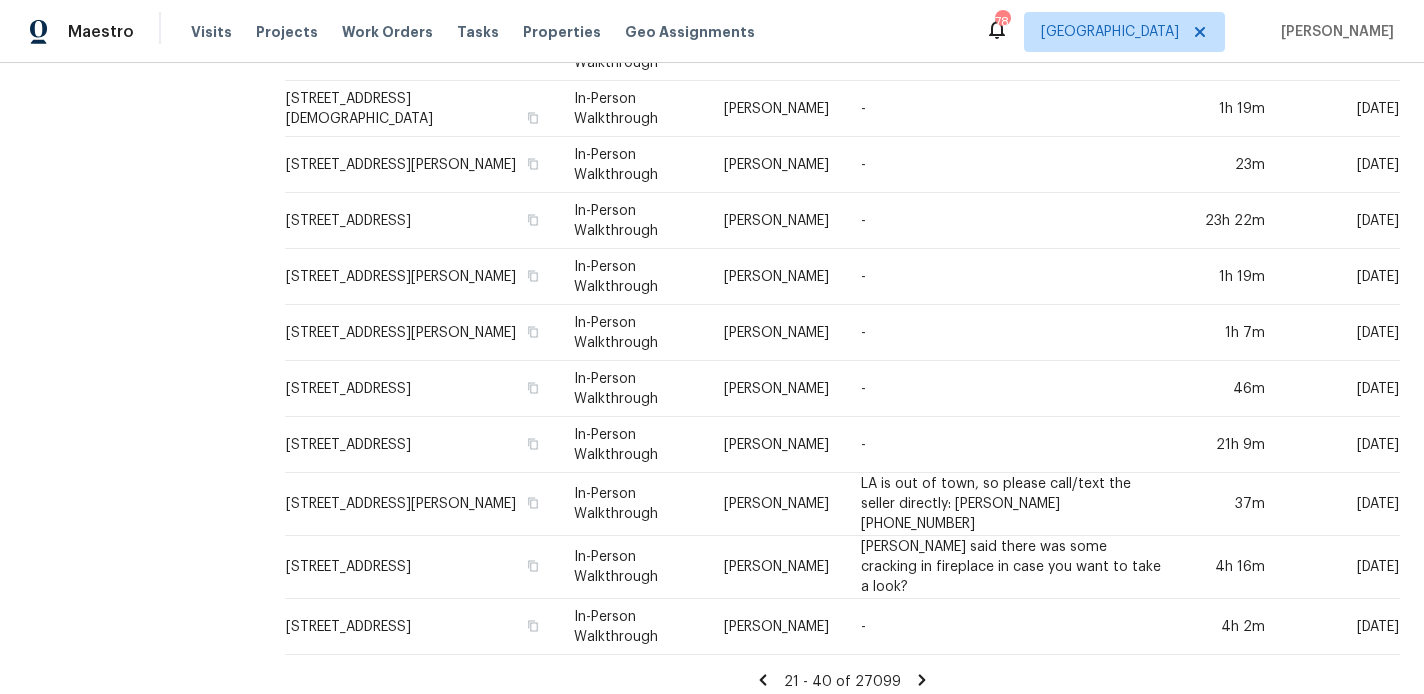 click 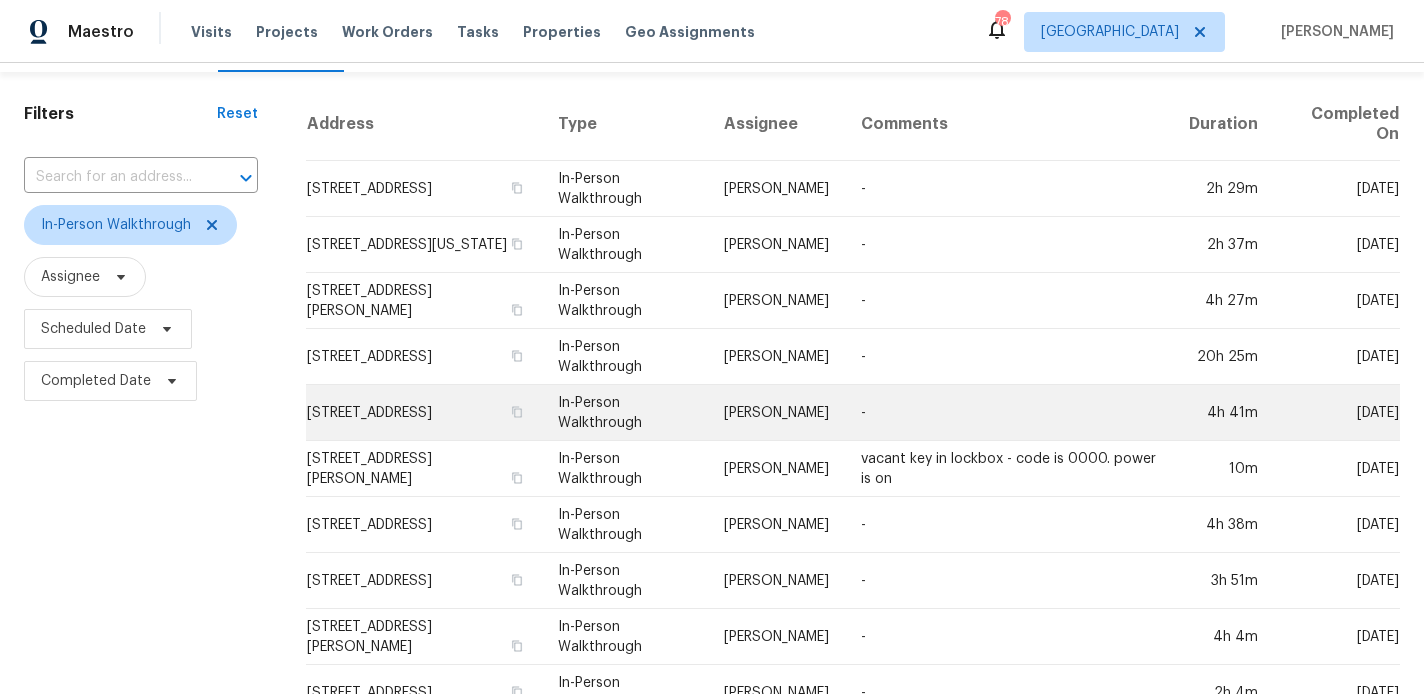 scroll, scrollTop: 691, scrollLeft: 0, axis: vertical 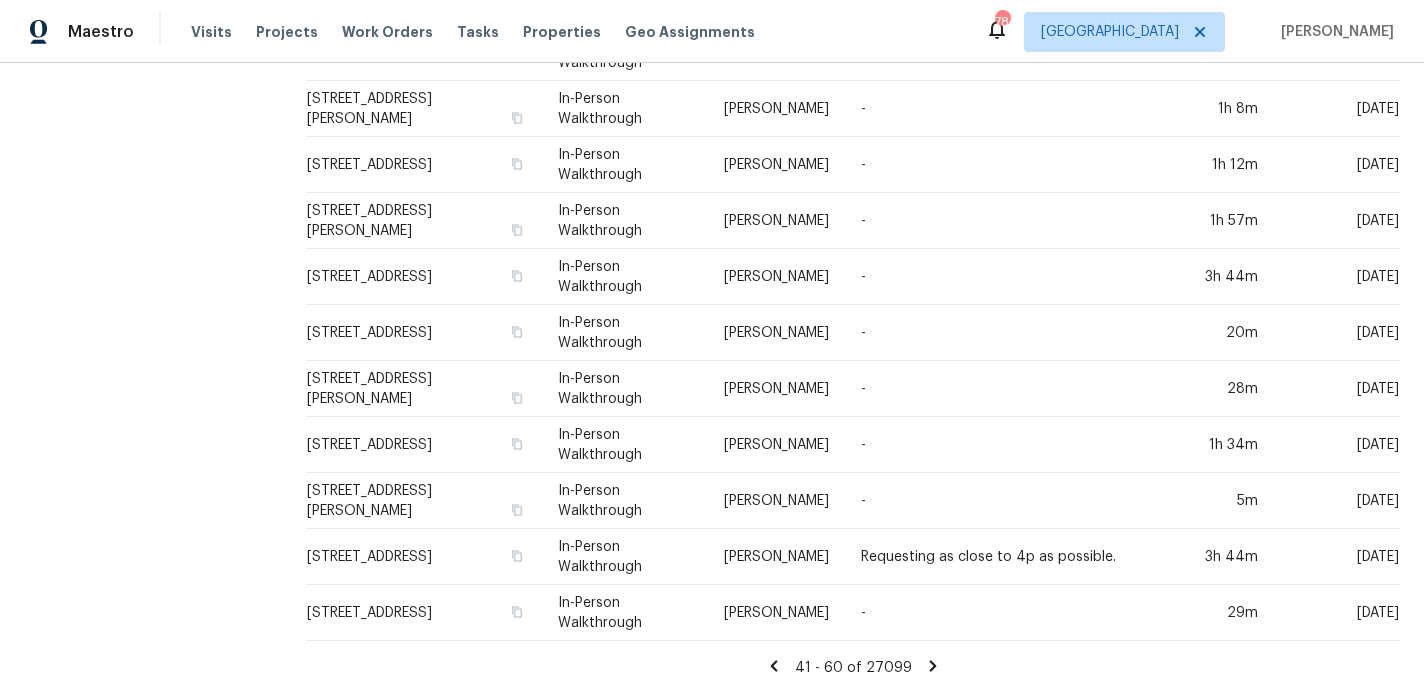 click 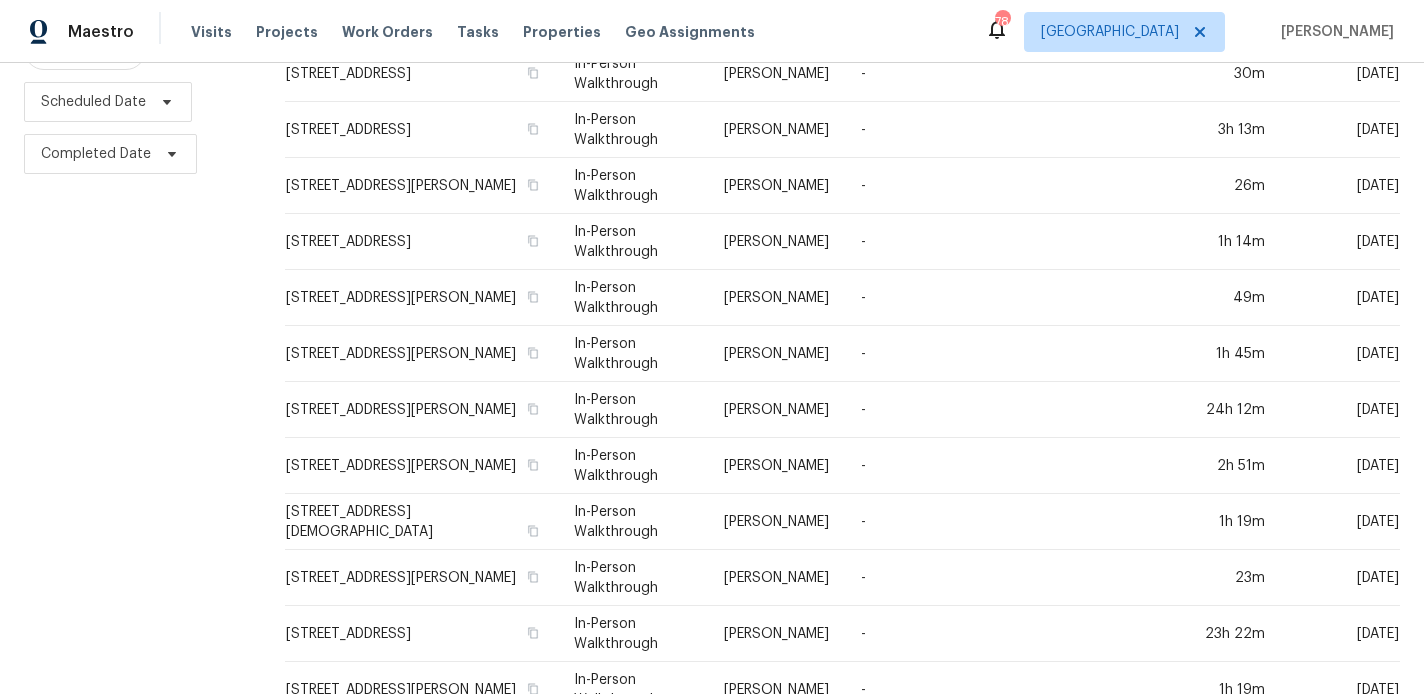 scroll, scrollTop: 691, scrollLeft: 0, axis: vertical 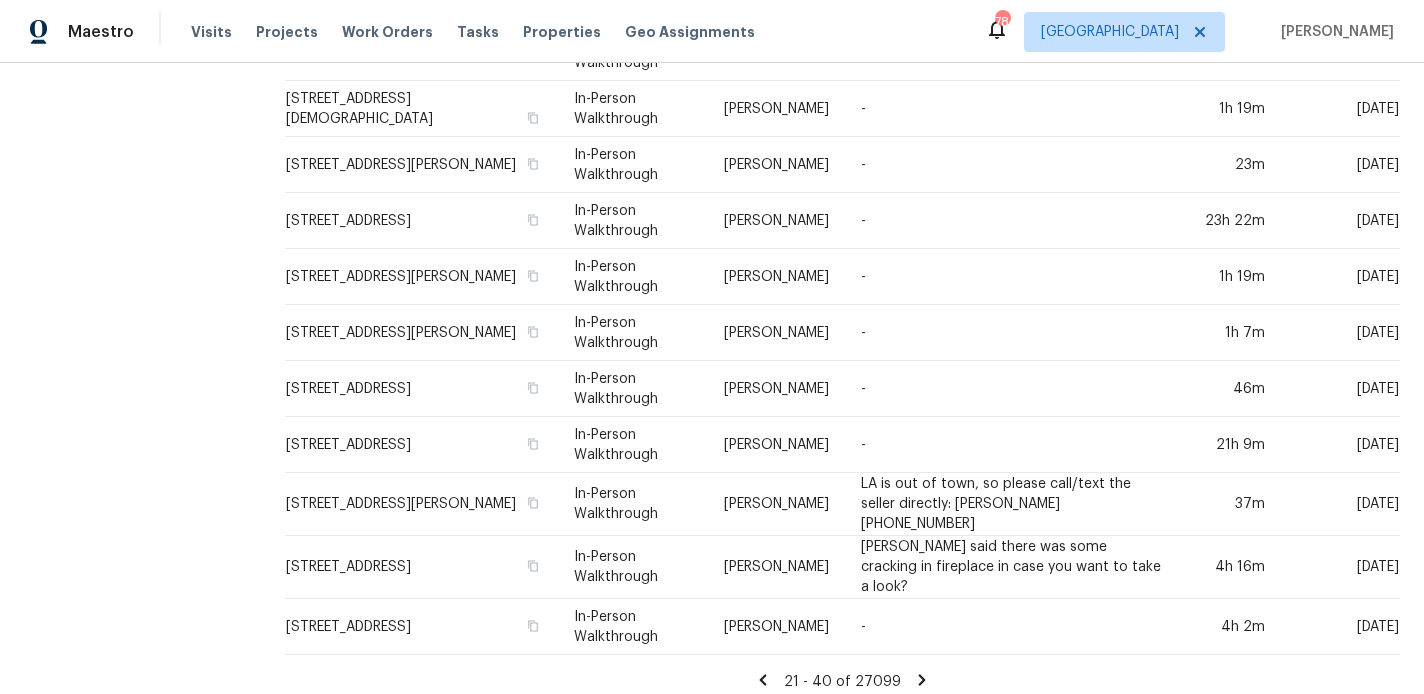 click 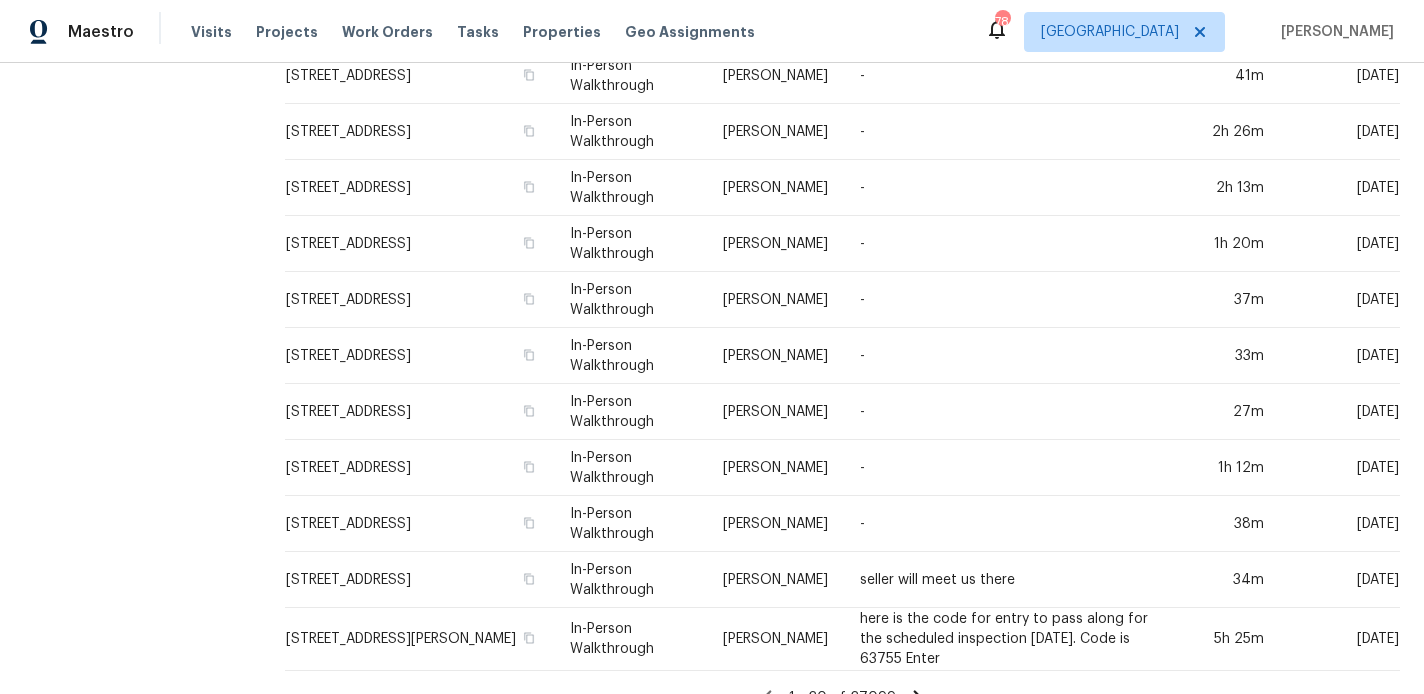 scroll, scrollTop: 665, scrollLeft: 0, axis: vertical 